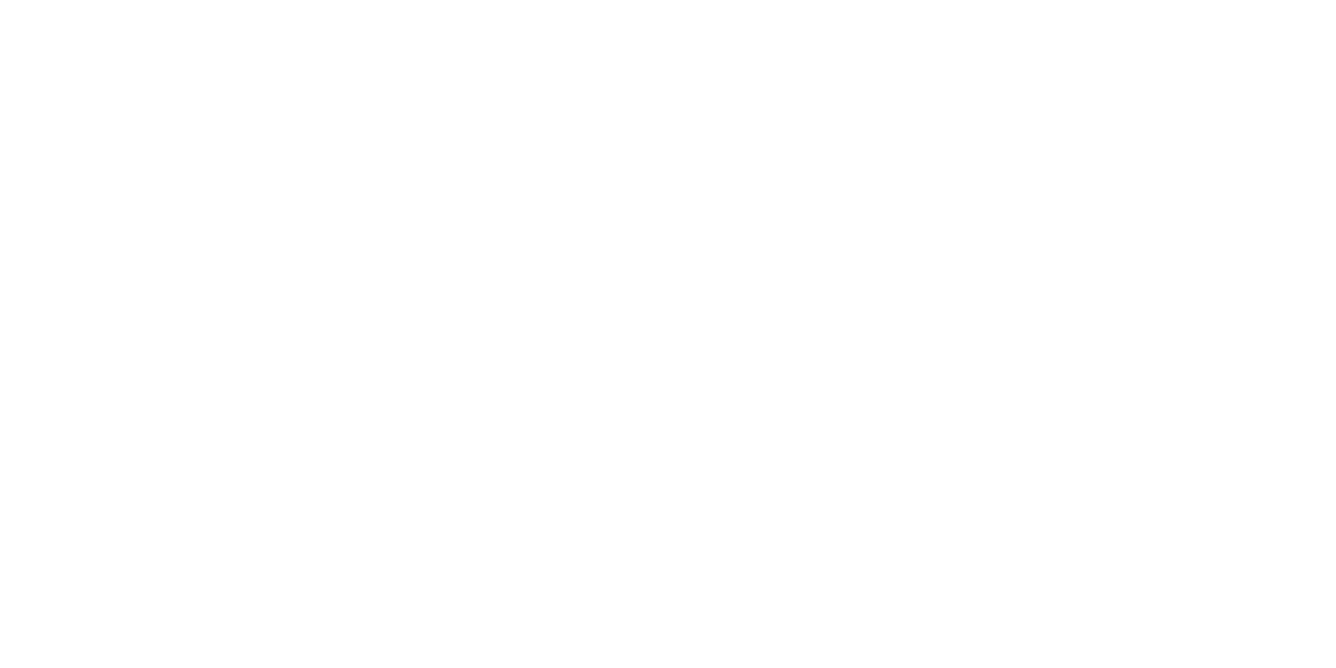 scroll, scrollTop: 0, scrollLeft: 0, axis: both 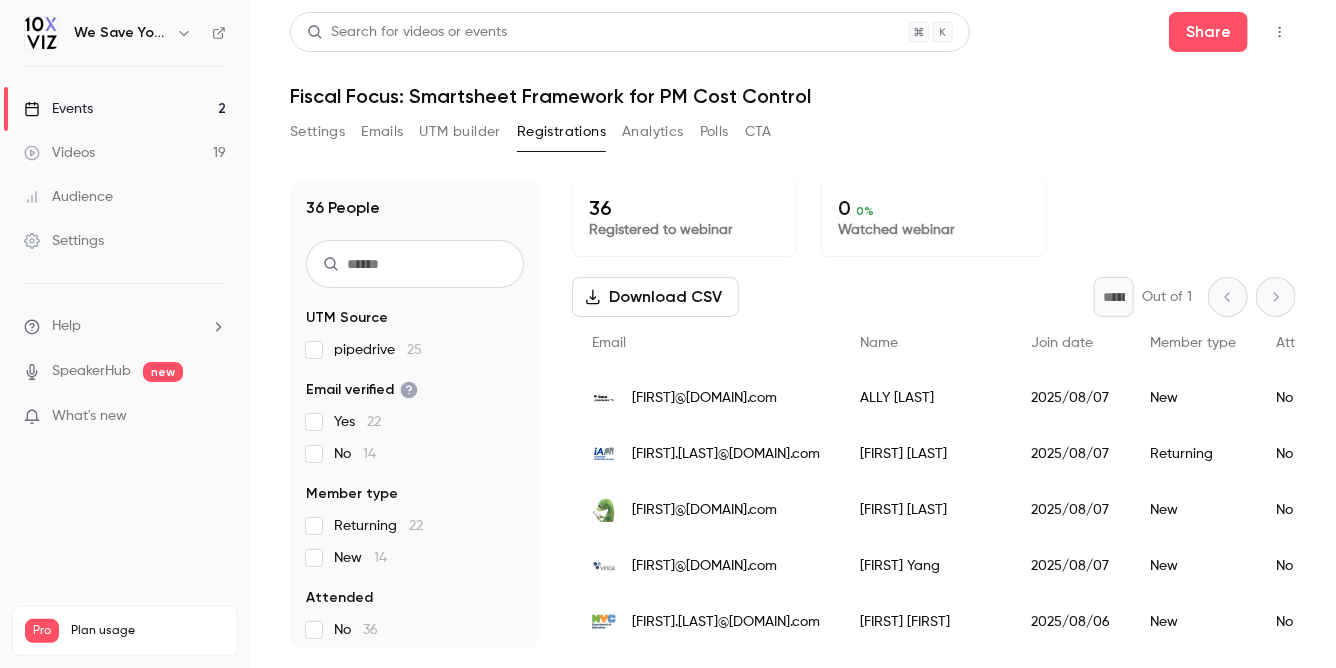 click on "Events" at bounding box center (58, 109) 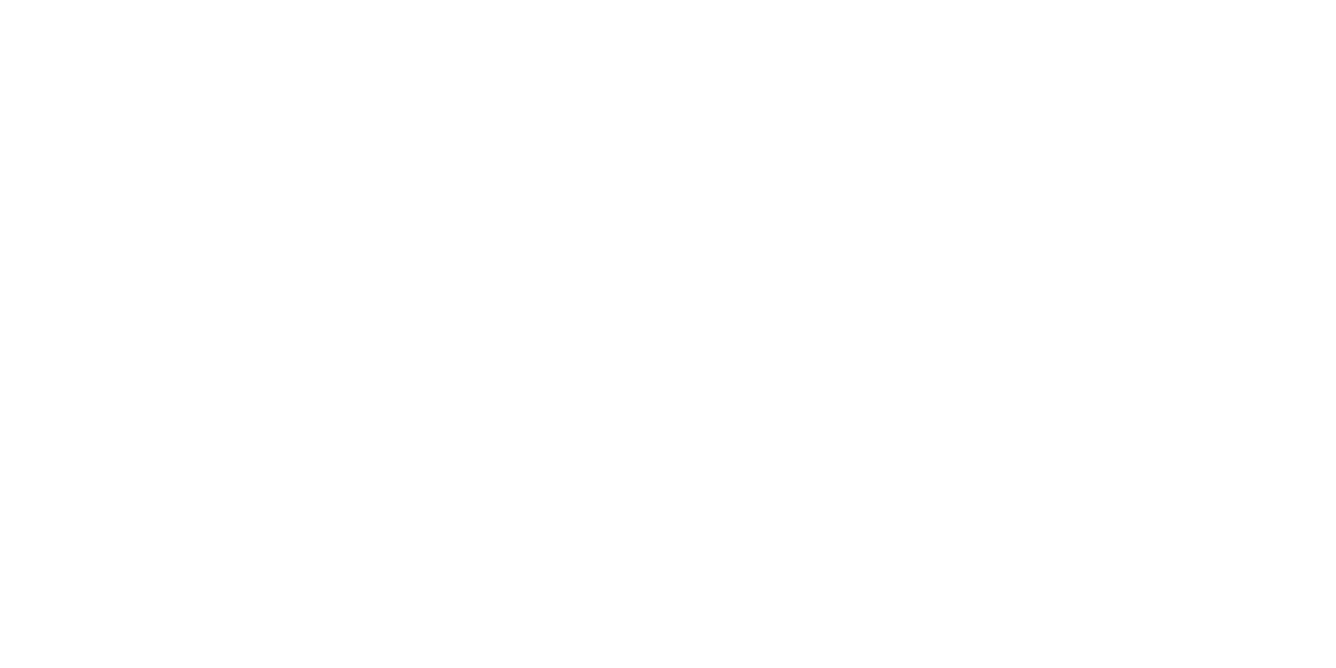 scroll, scrollTop: 0, scrollLeft: 0, axis: both 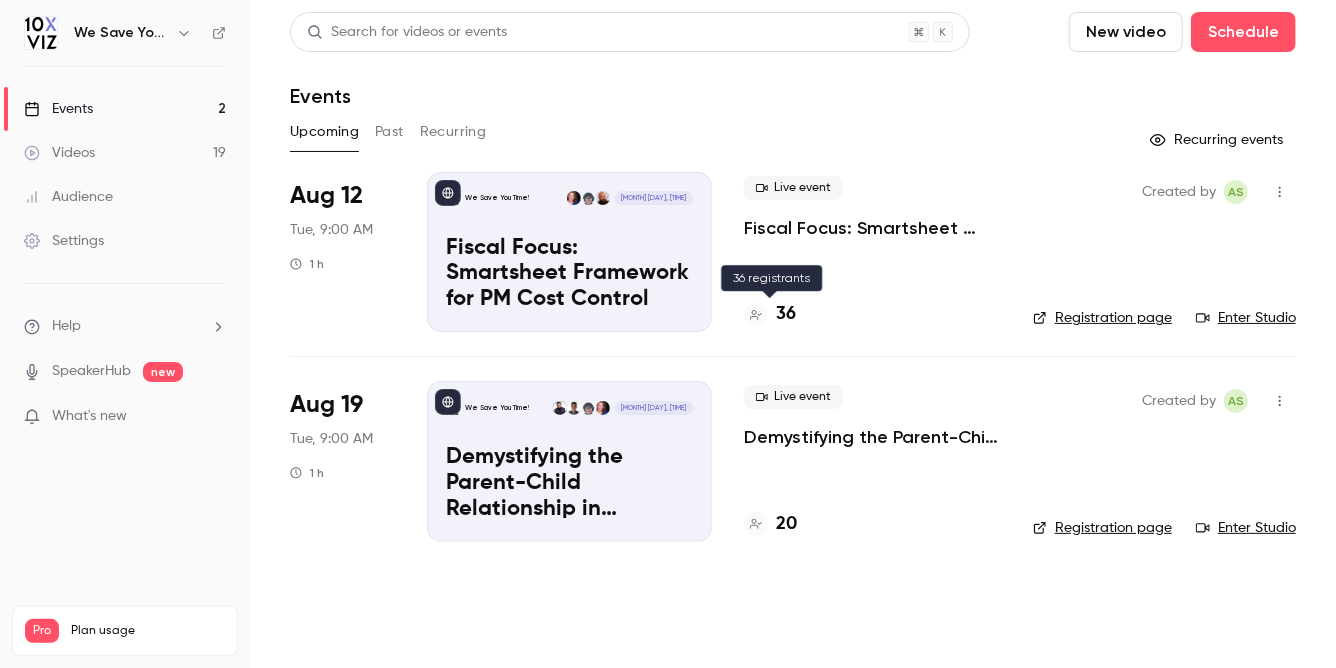 click at bounding box center [756, 315] 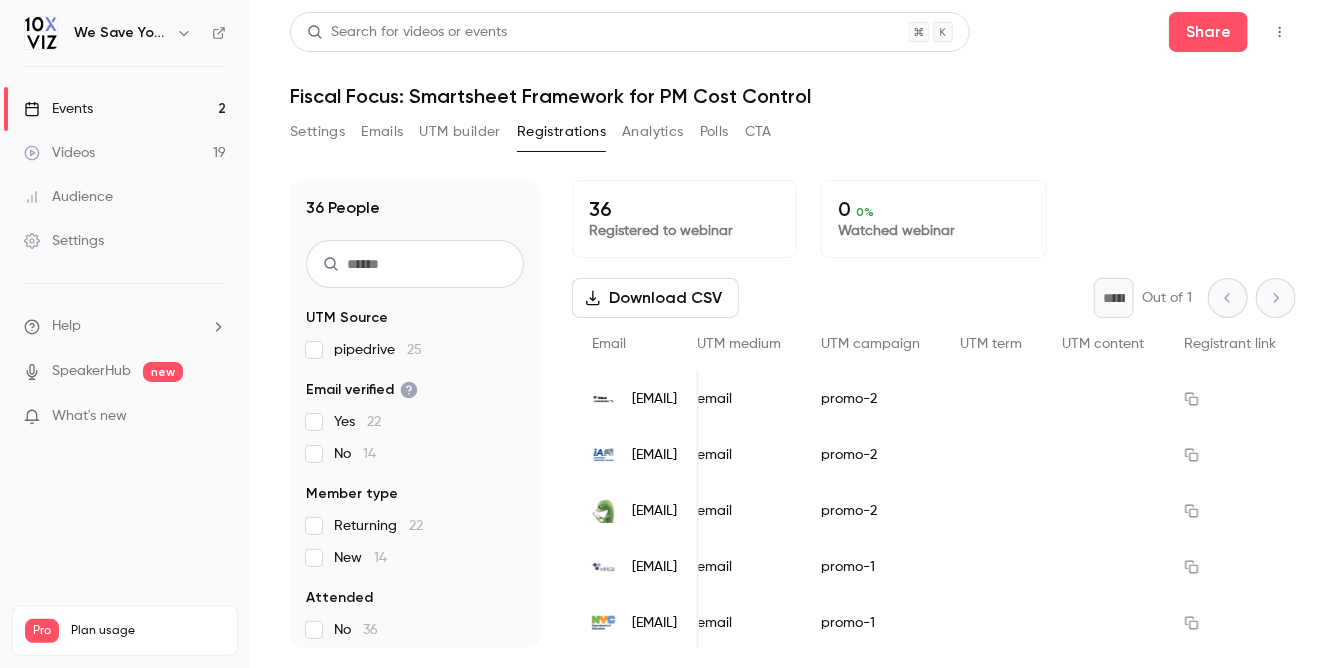 scroll, scrollTop: 0, scrollLeft: 1600, axis: horizontal 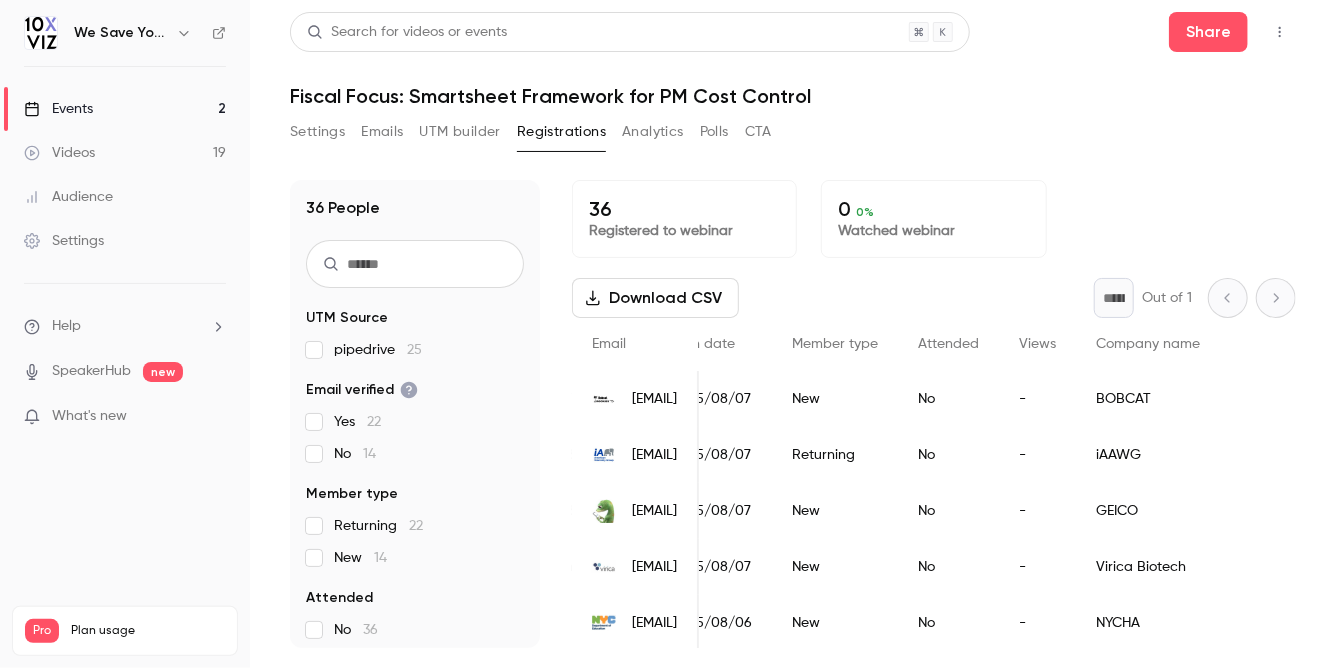 click on "Events" at bounding box center (58, 109) 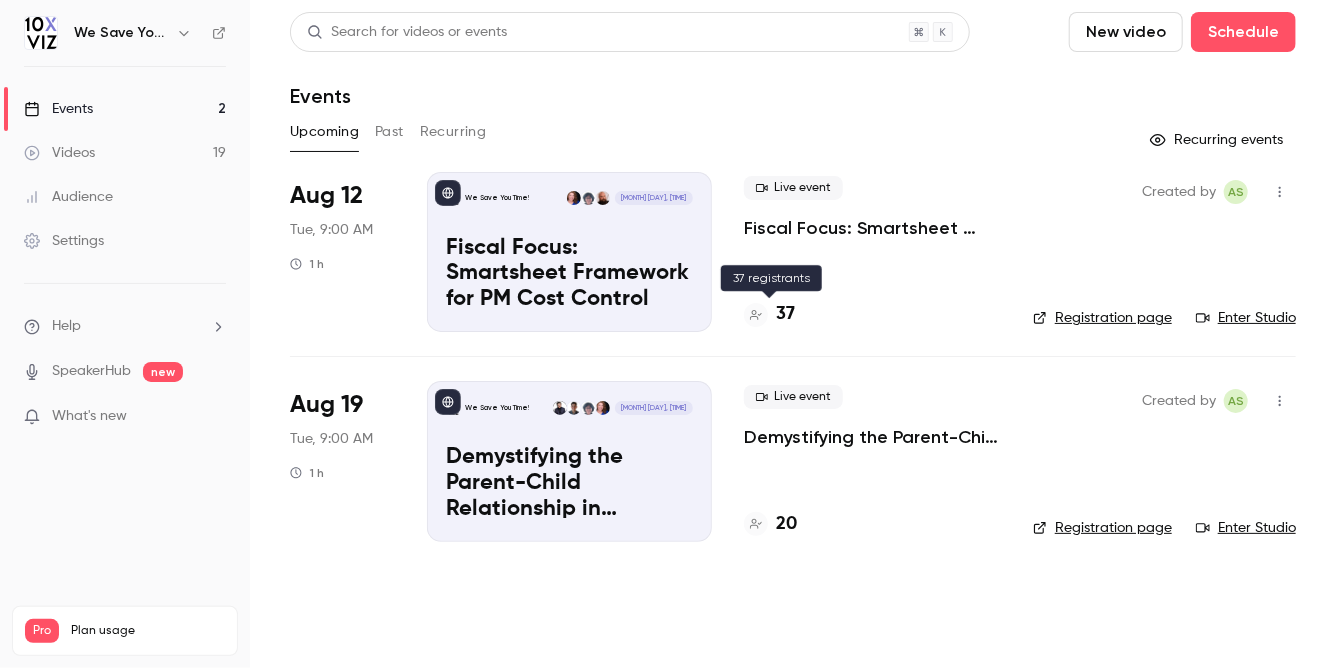 click on "37" at bounding box center [785, 314] 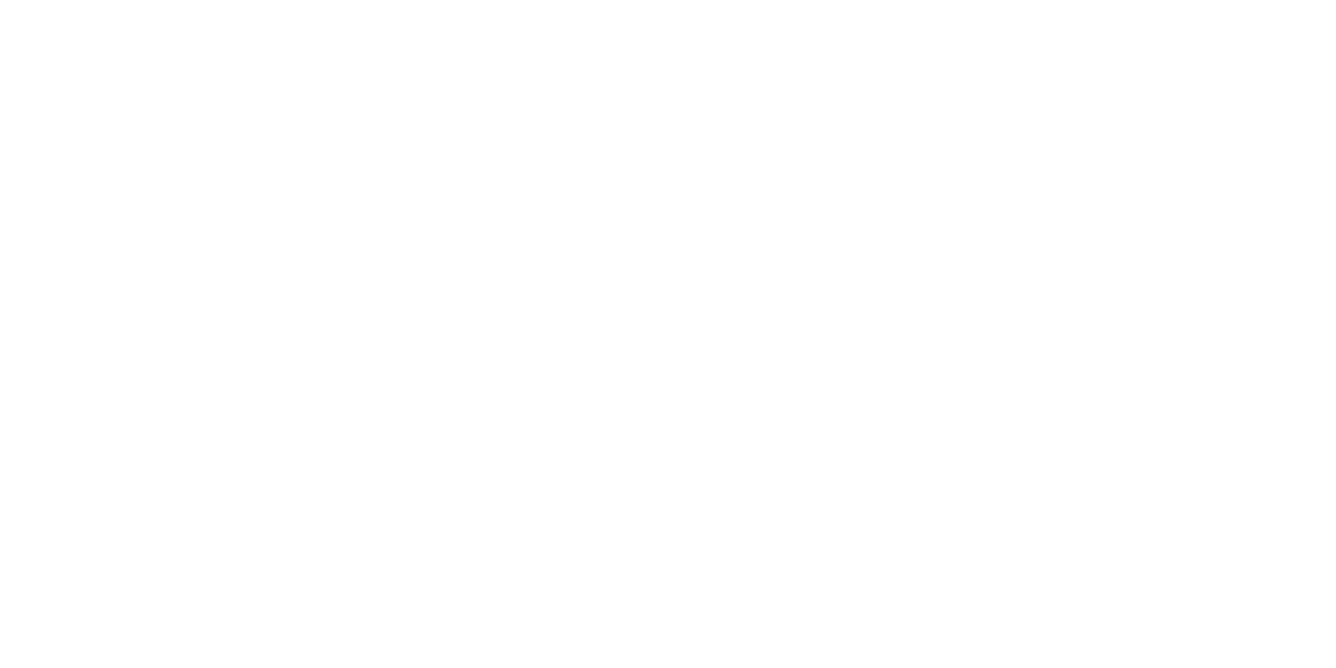 scroll, scrollTop: 0, scrollLeft: 0, axis: both 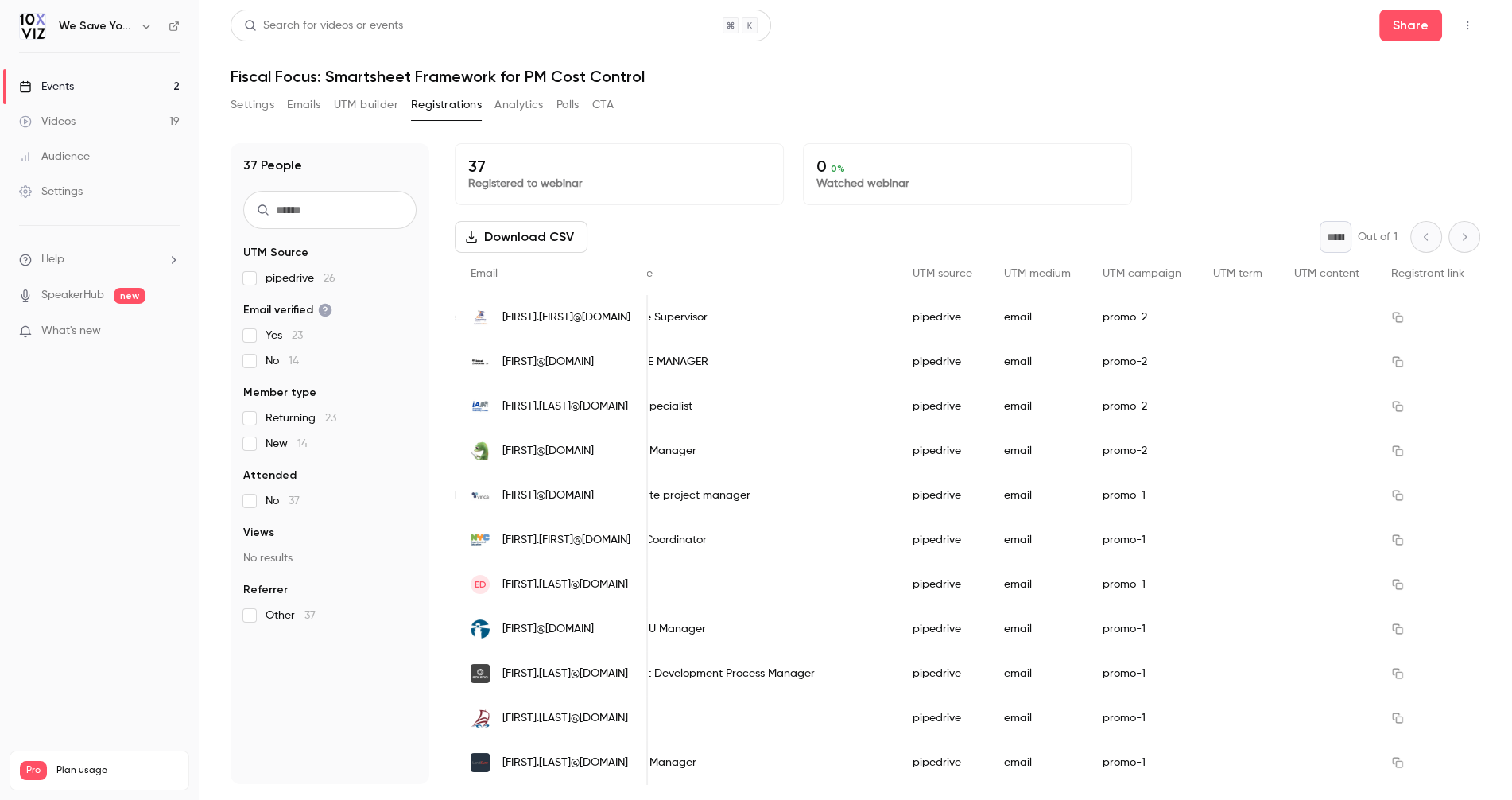 click on "Events 2" at bounding box center (99, 87) 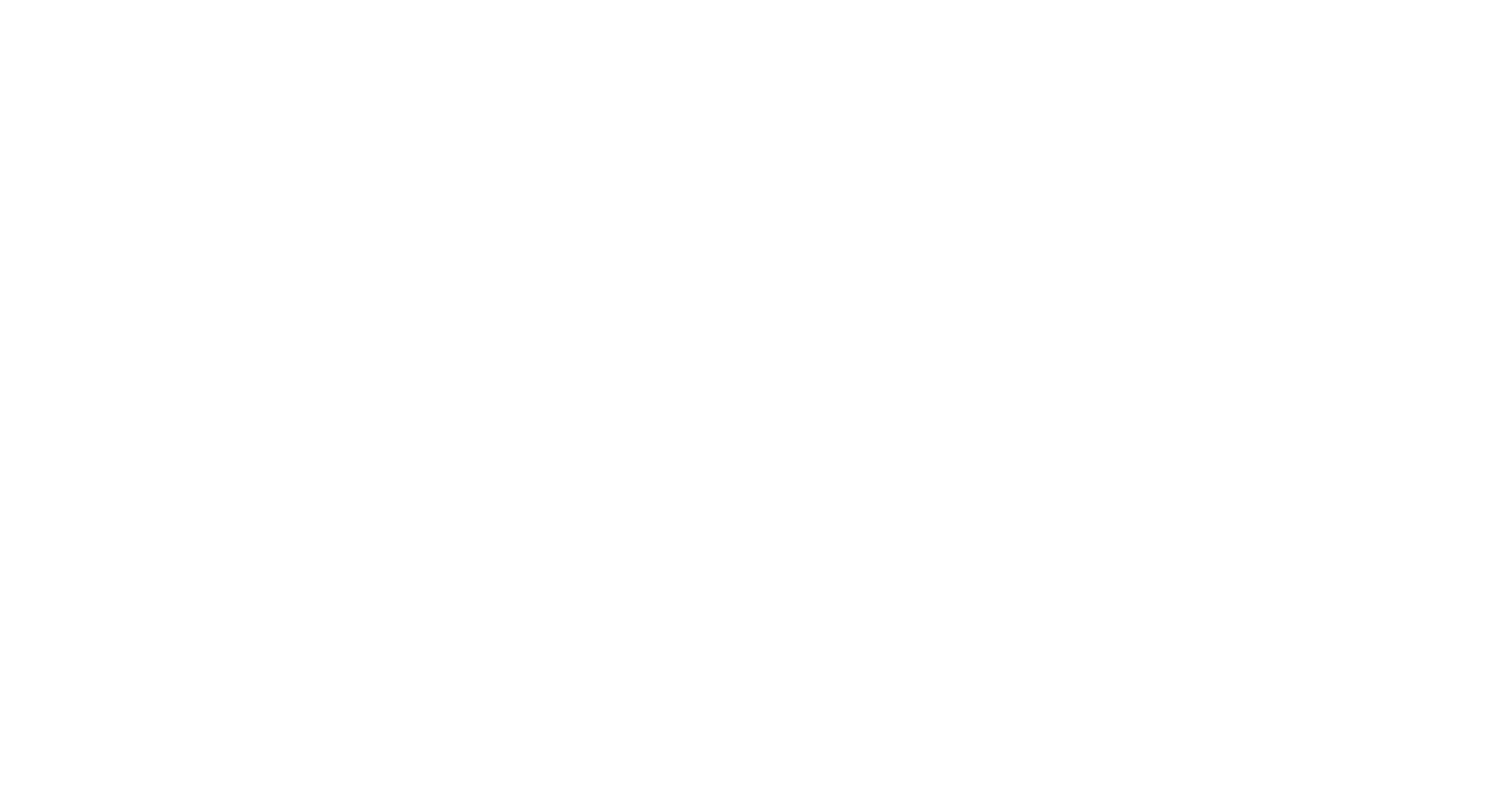 scroll, scrollTop: 0, scrollLeft: 0, axis: both 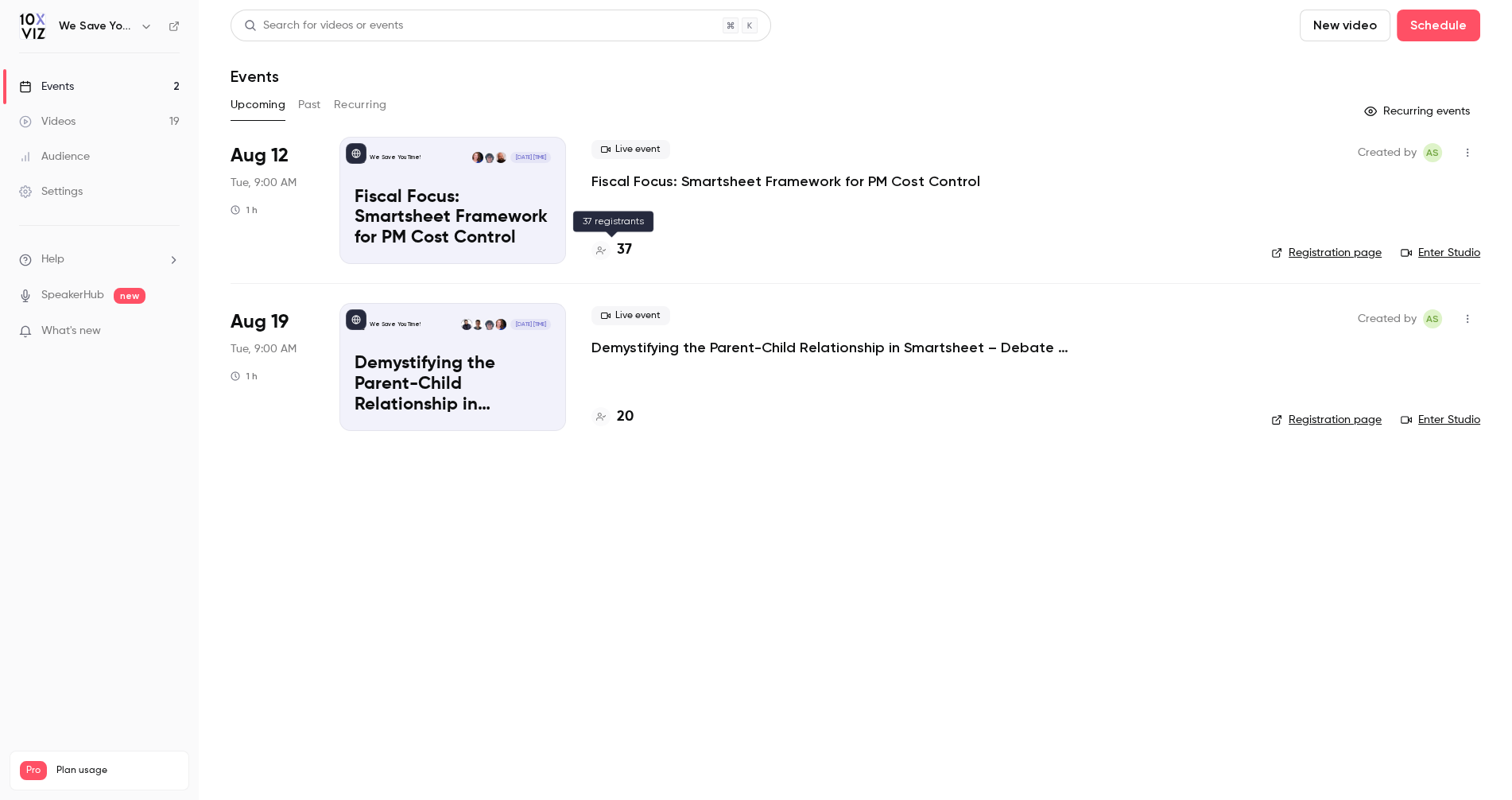 click on "37" at bounding box center (624, 250) 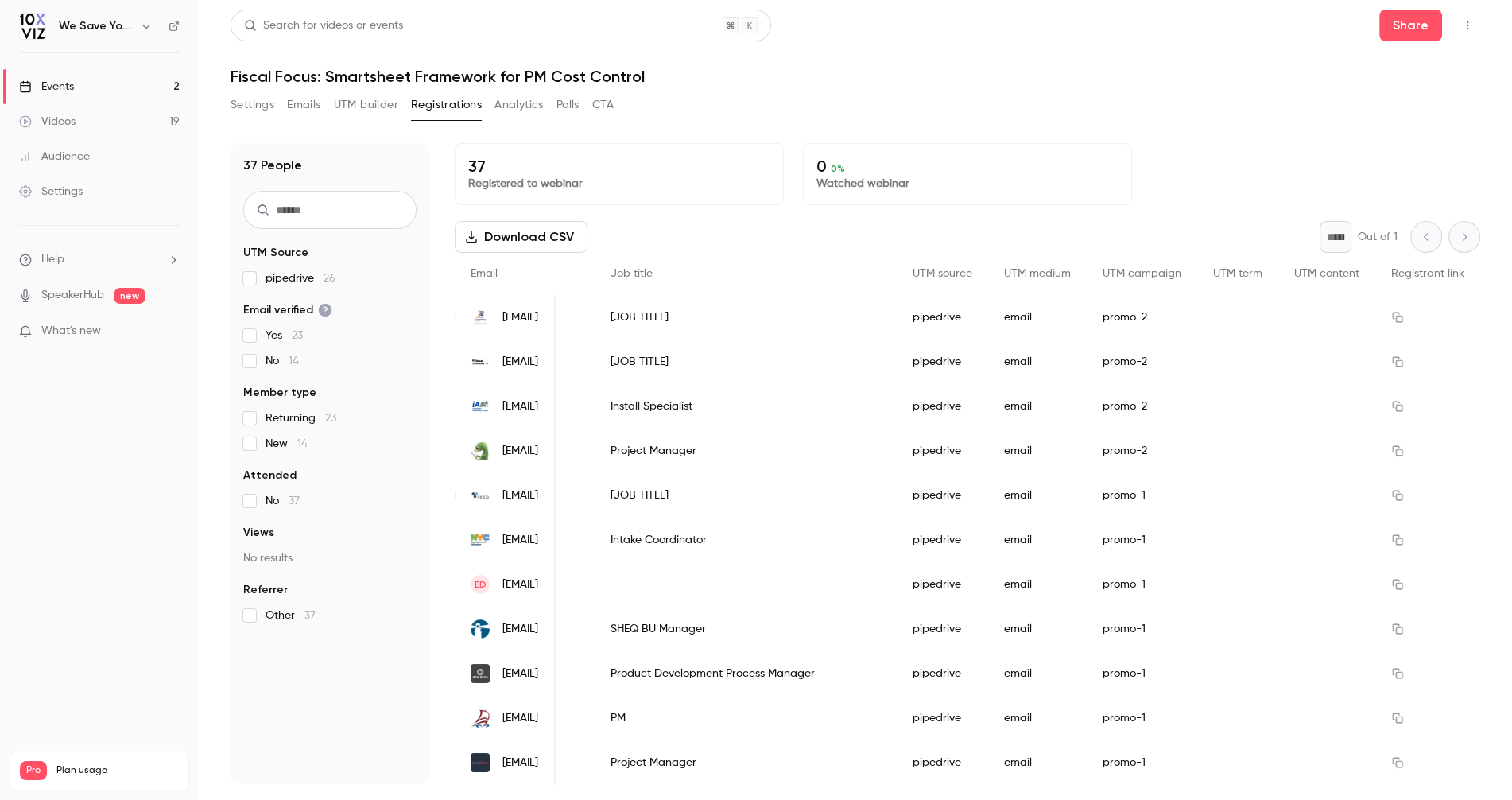 scroll, scrollTop: 0, scrollLeft: 822, axis: horizontal 